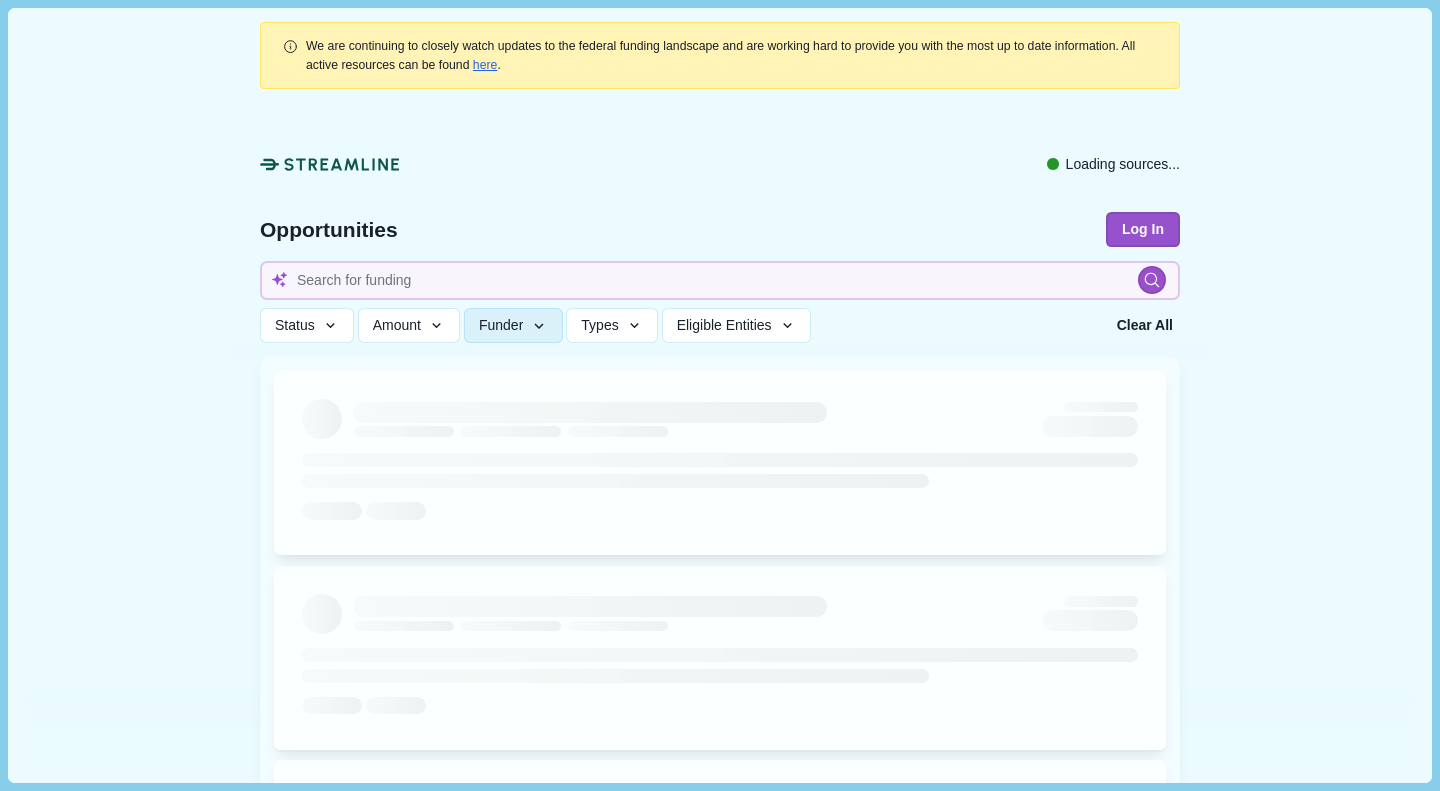 type 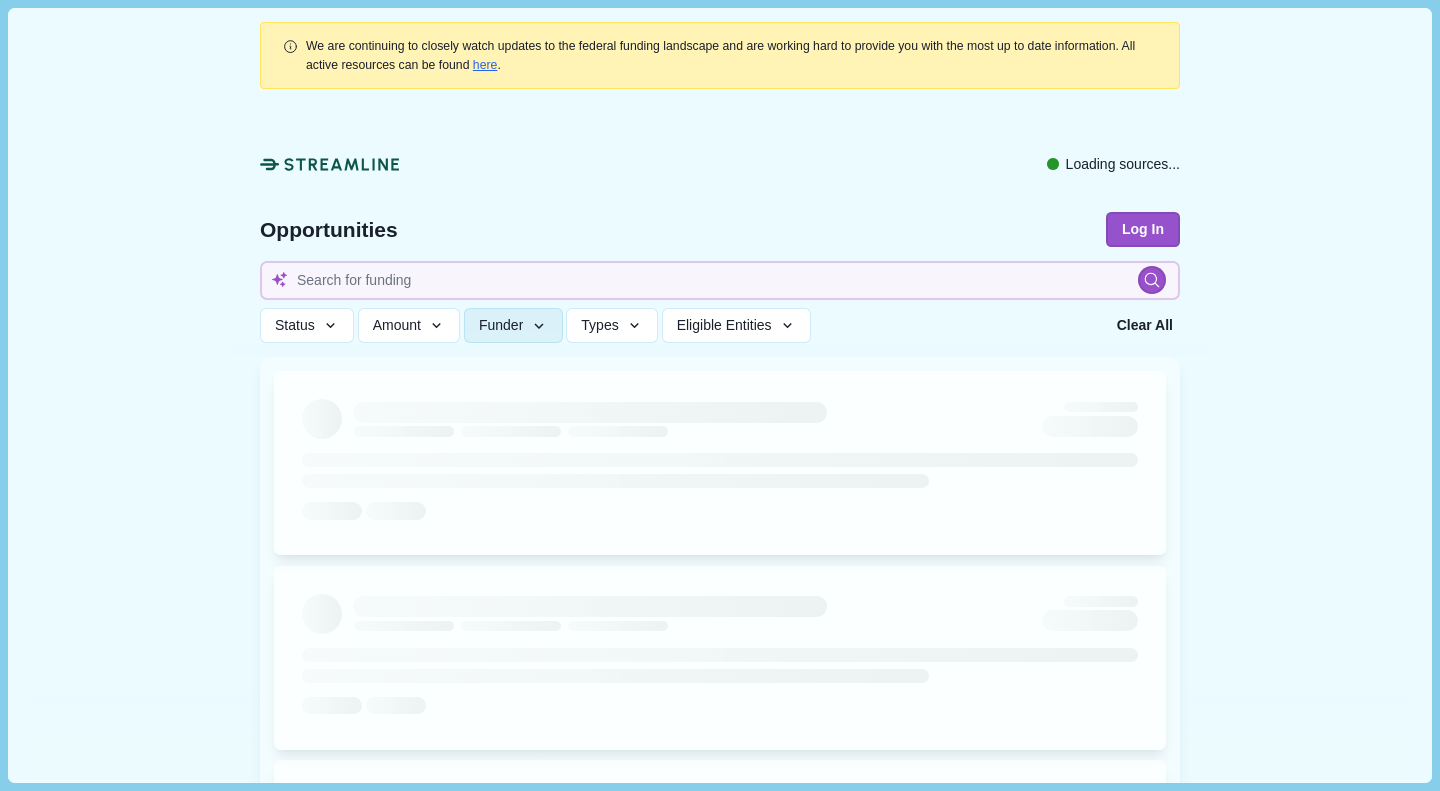 scroll, scrollTop: 0, scrollLeft: 0, axis: both 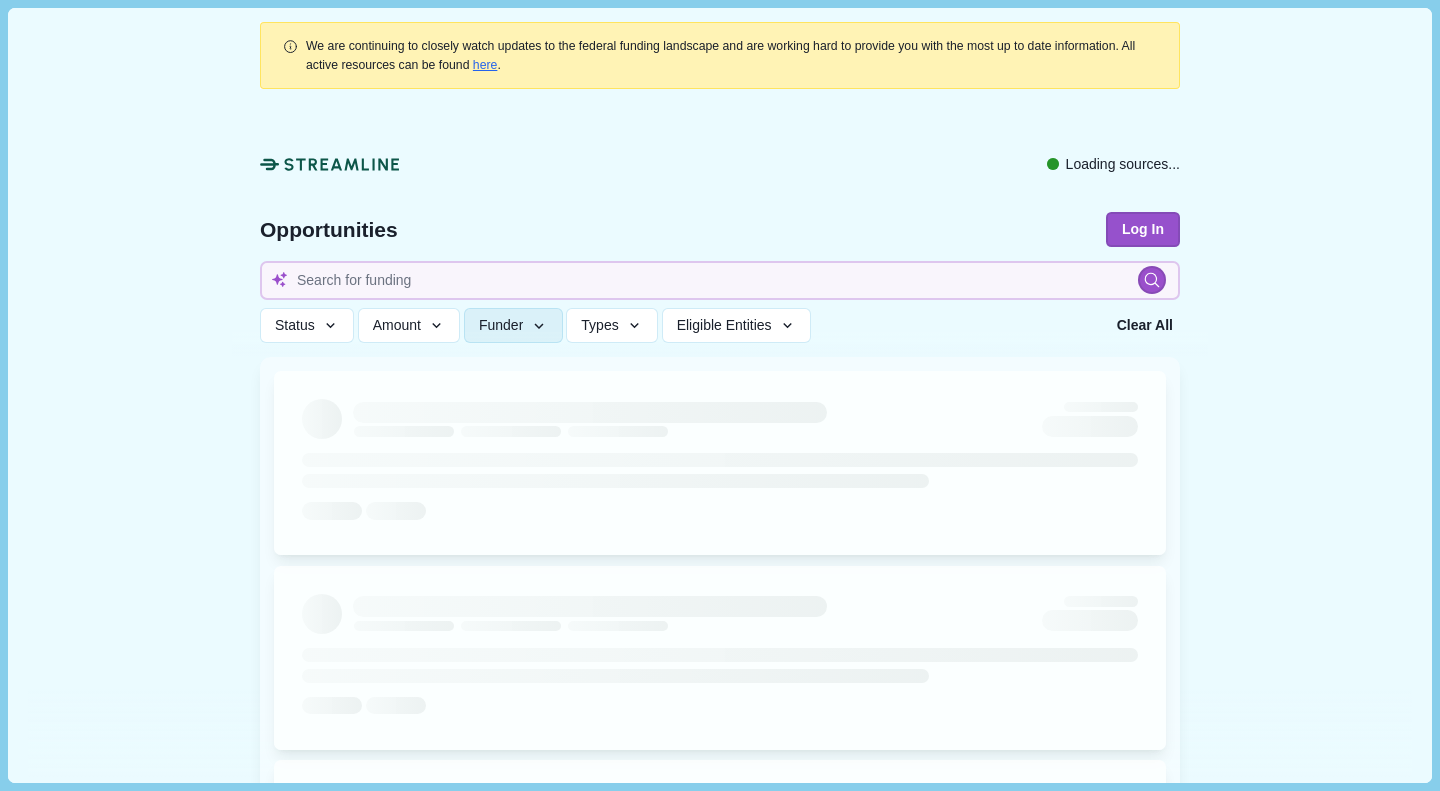type 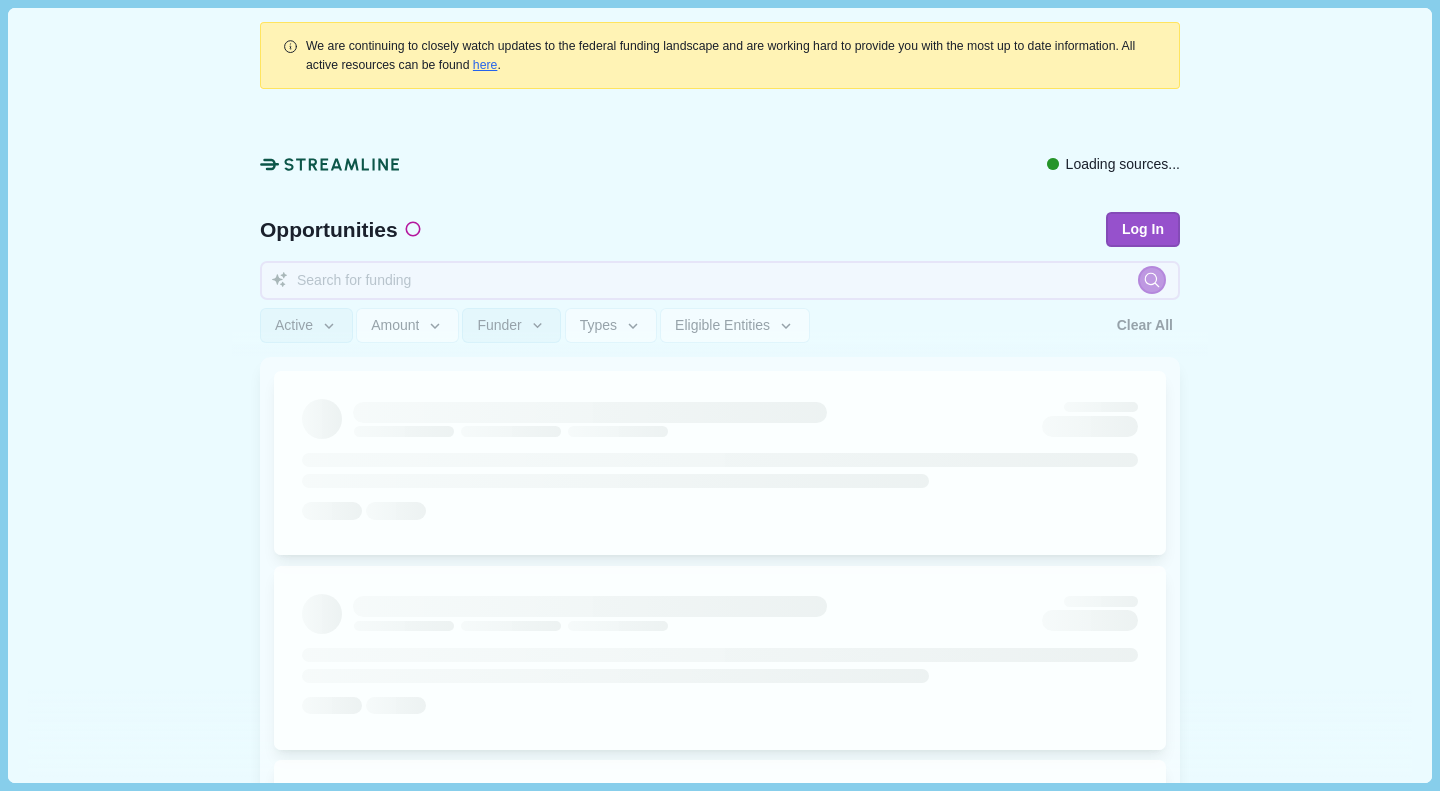 type 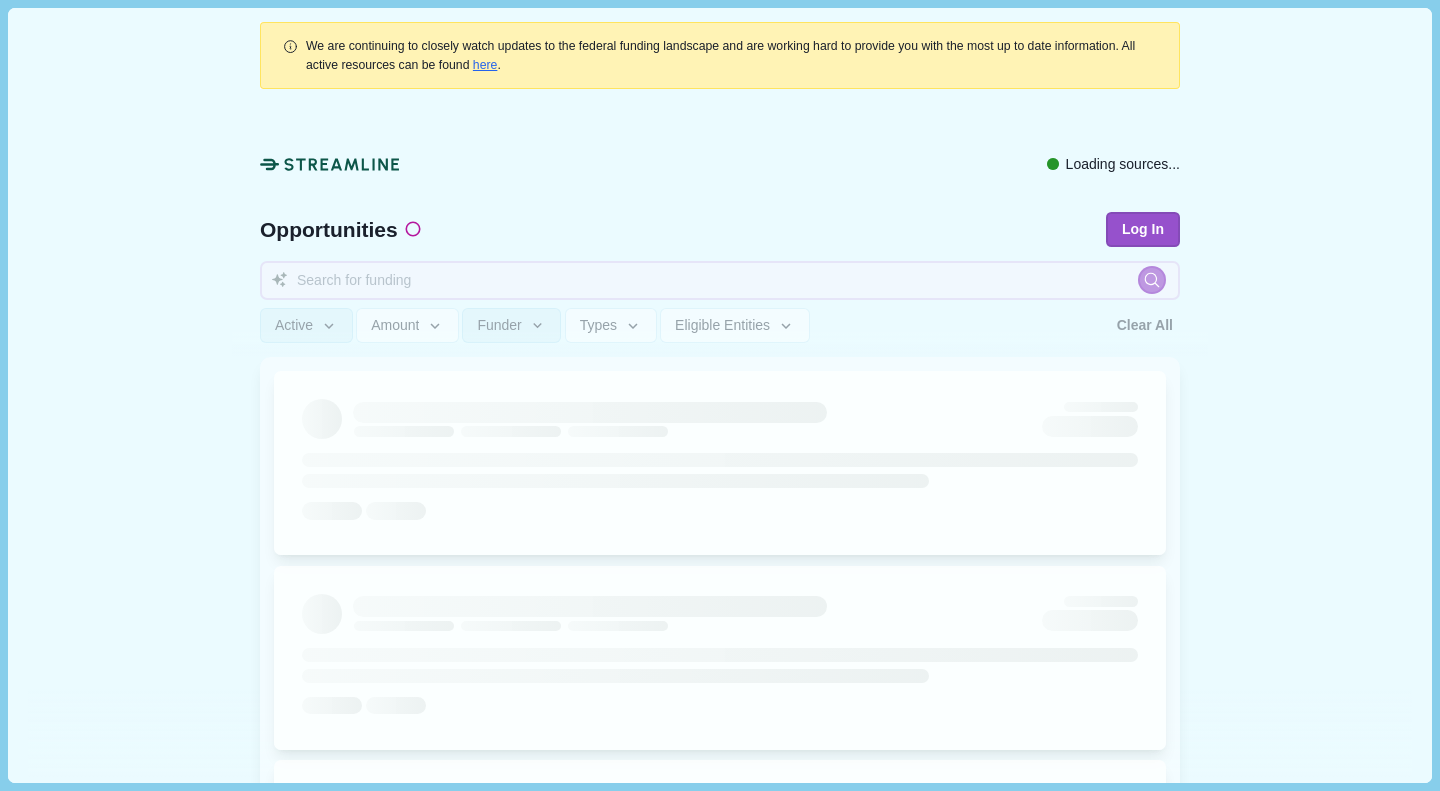 type 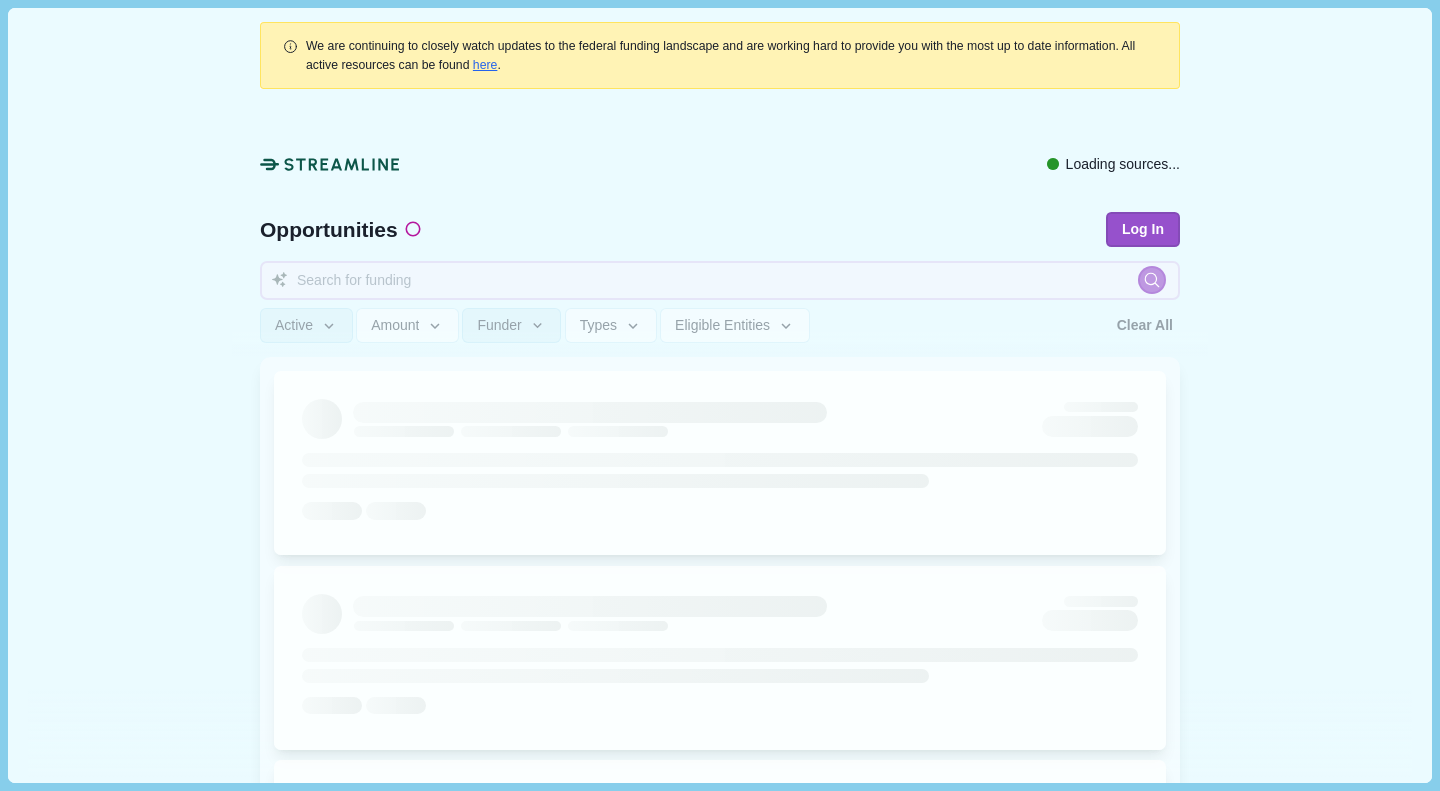 type 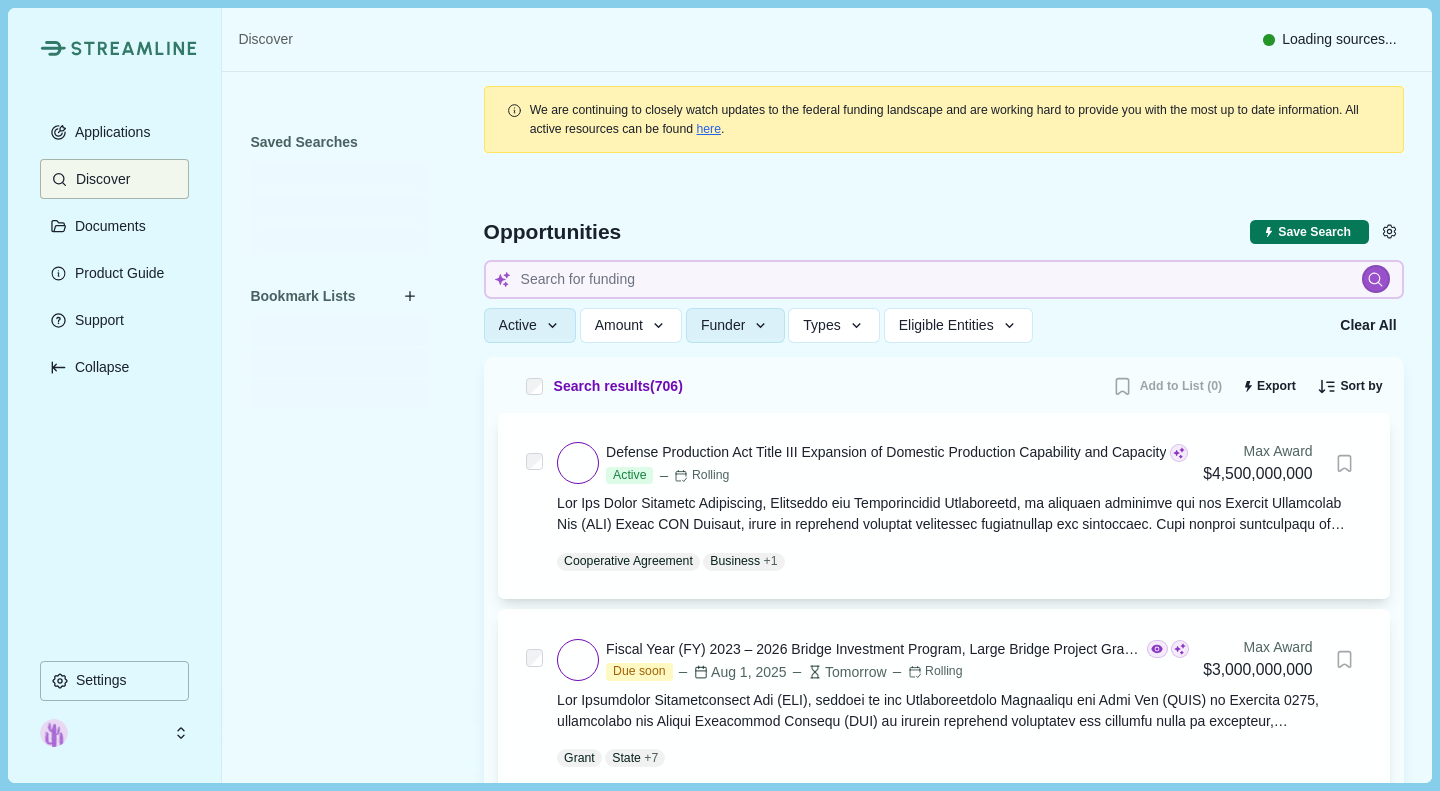 type 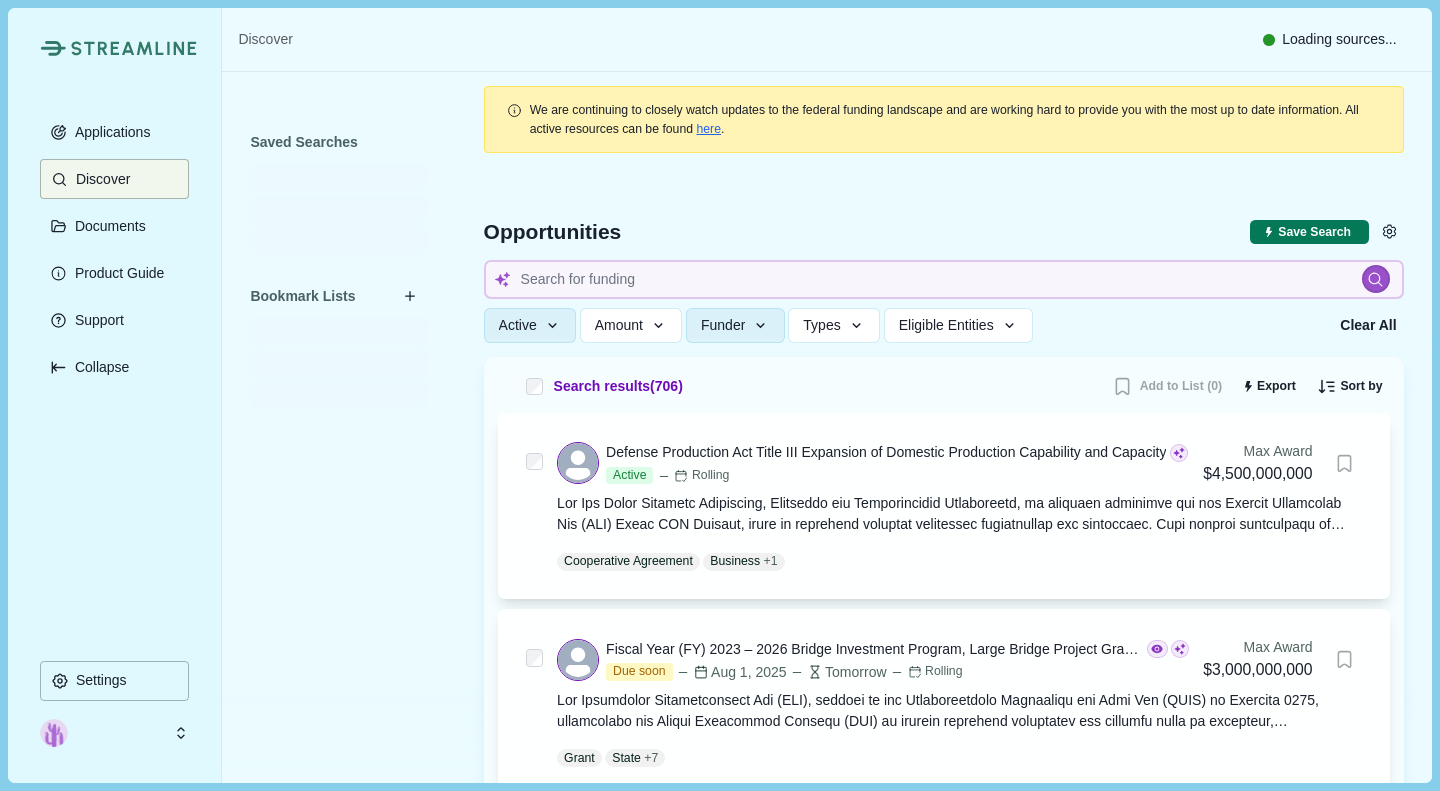 type 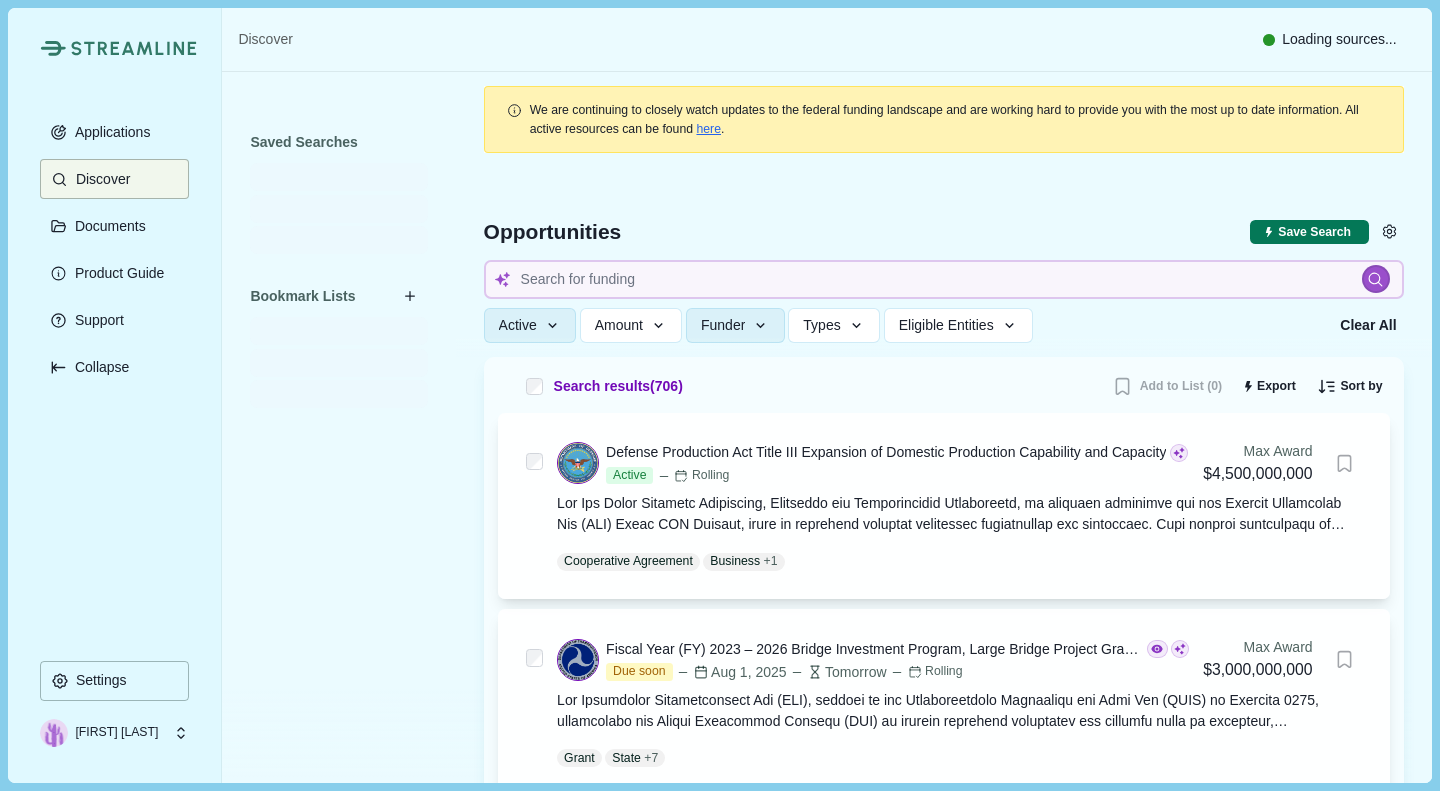 type 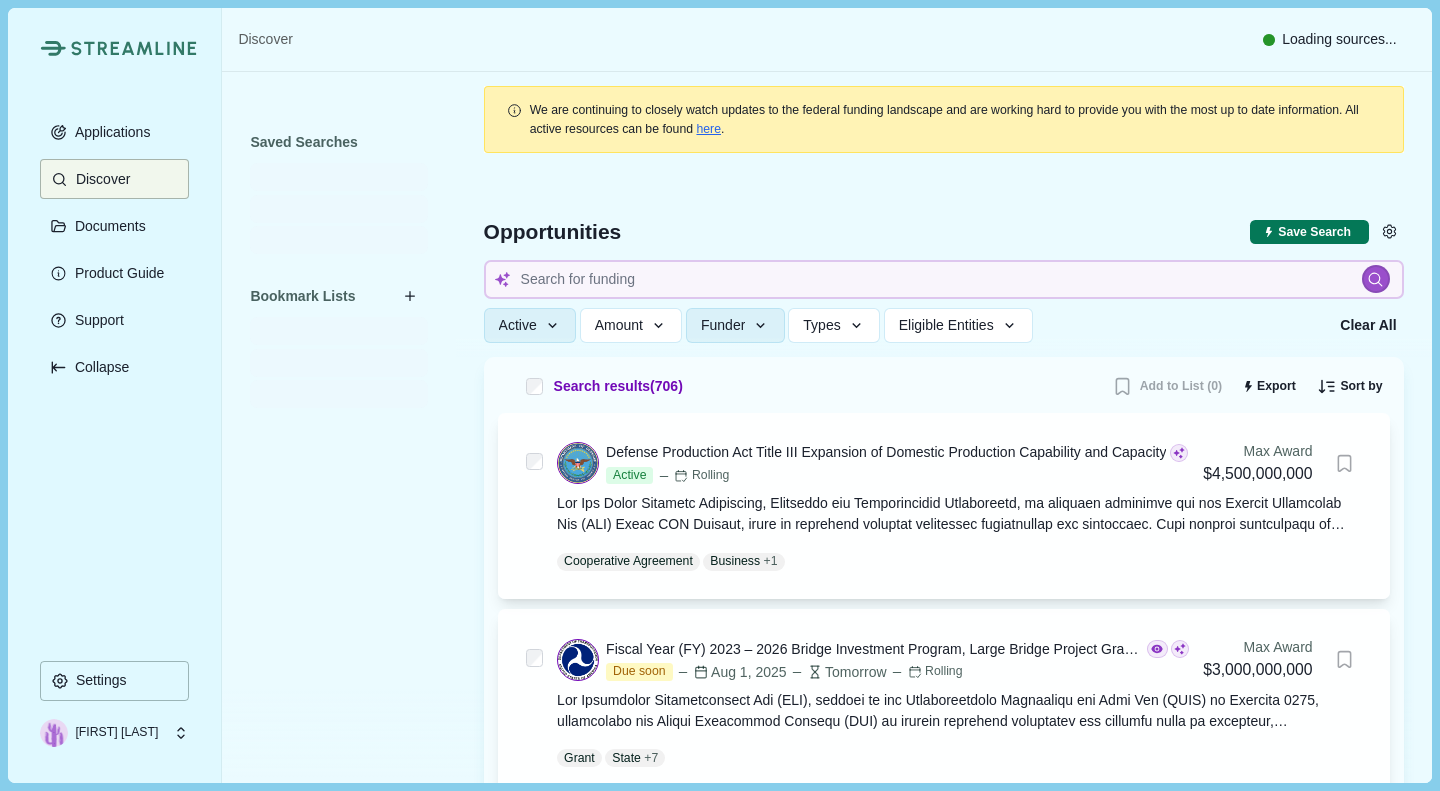 type 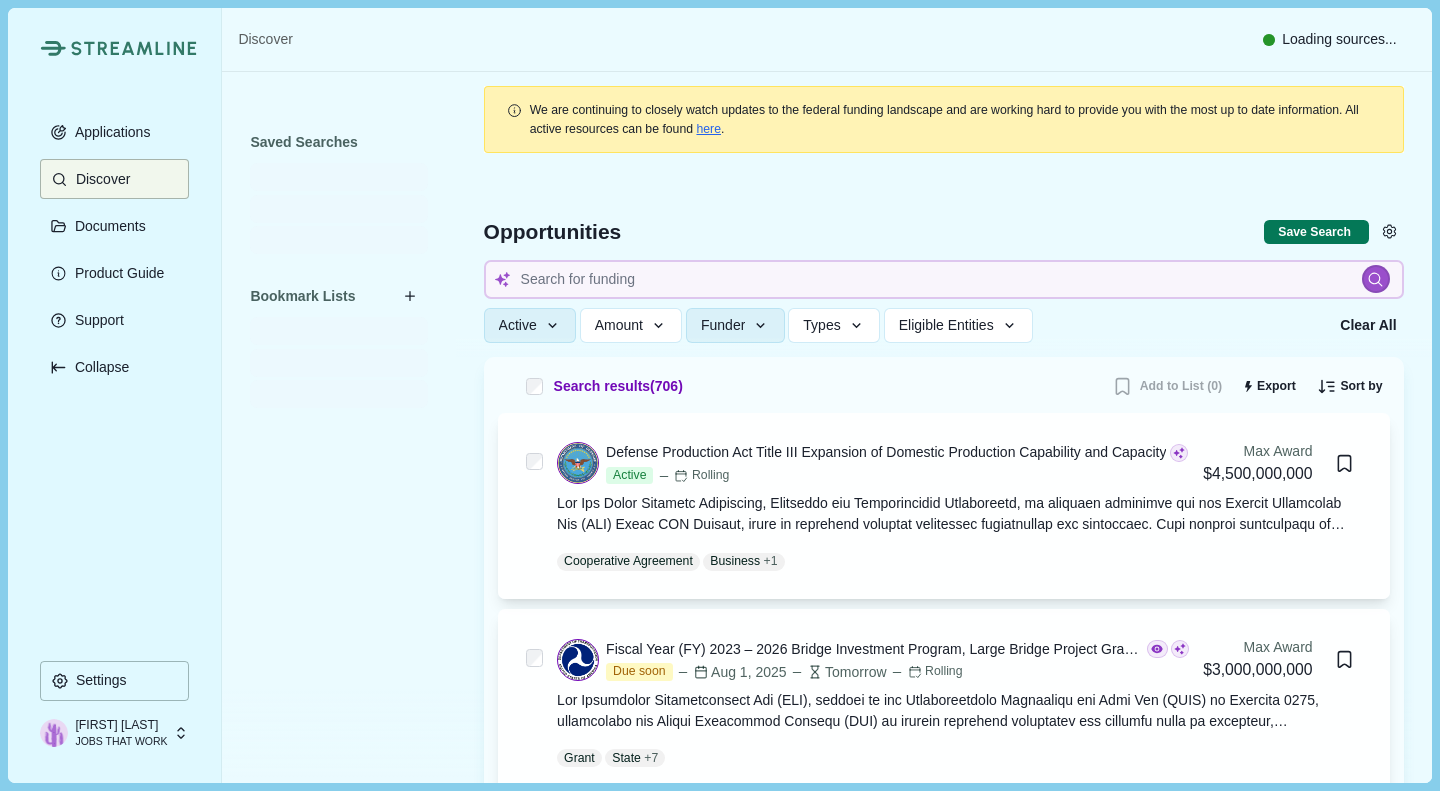 type 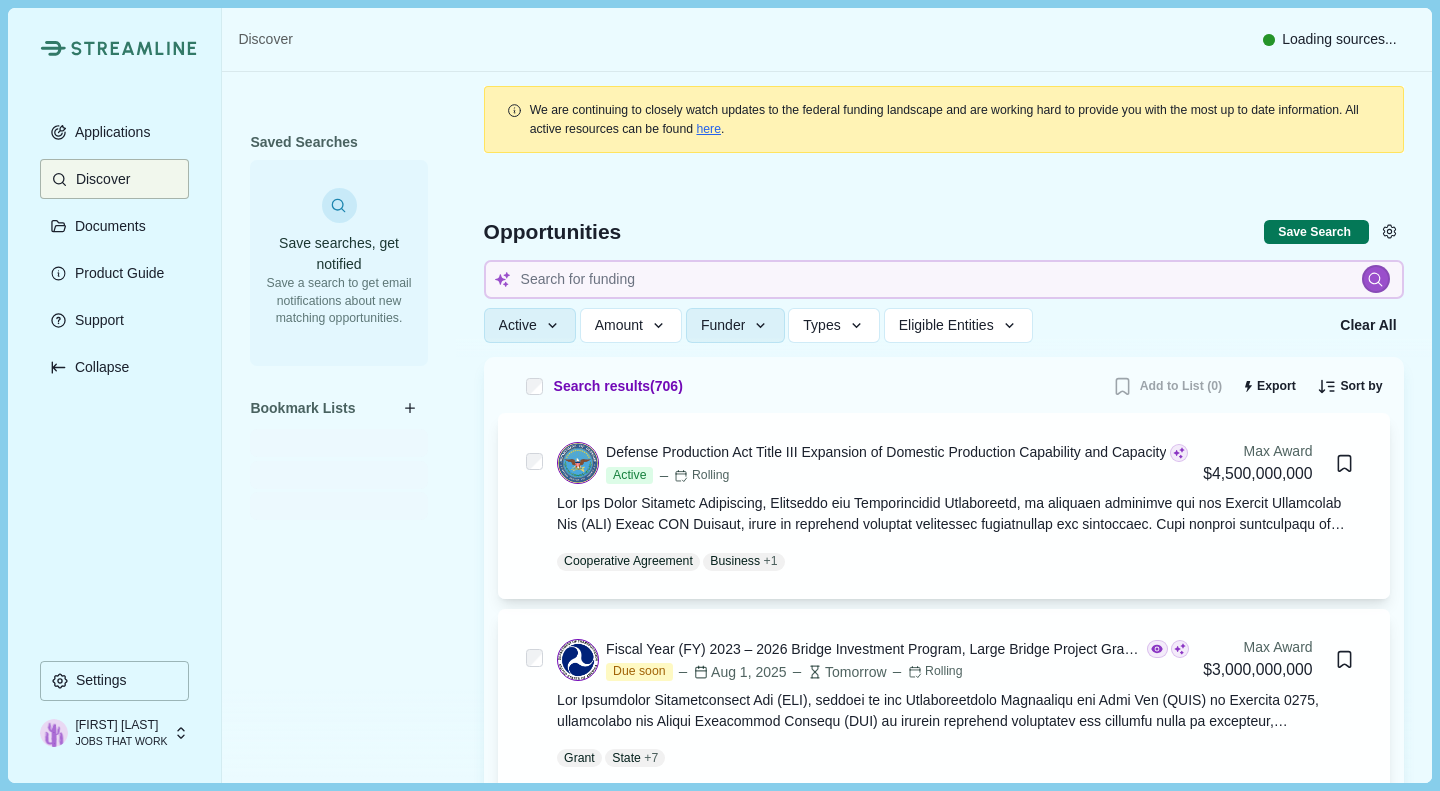 type 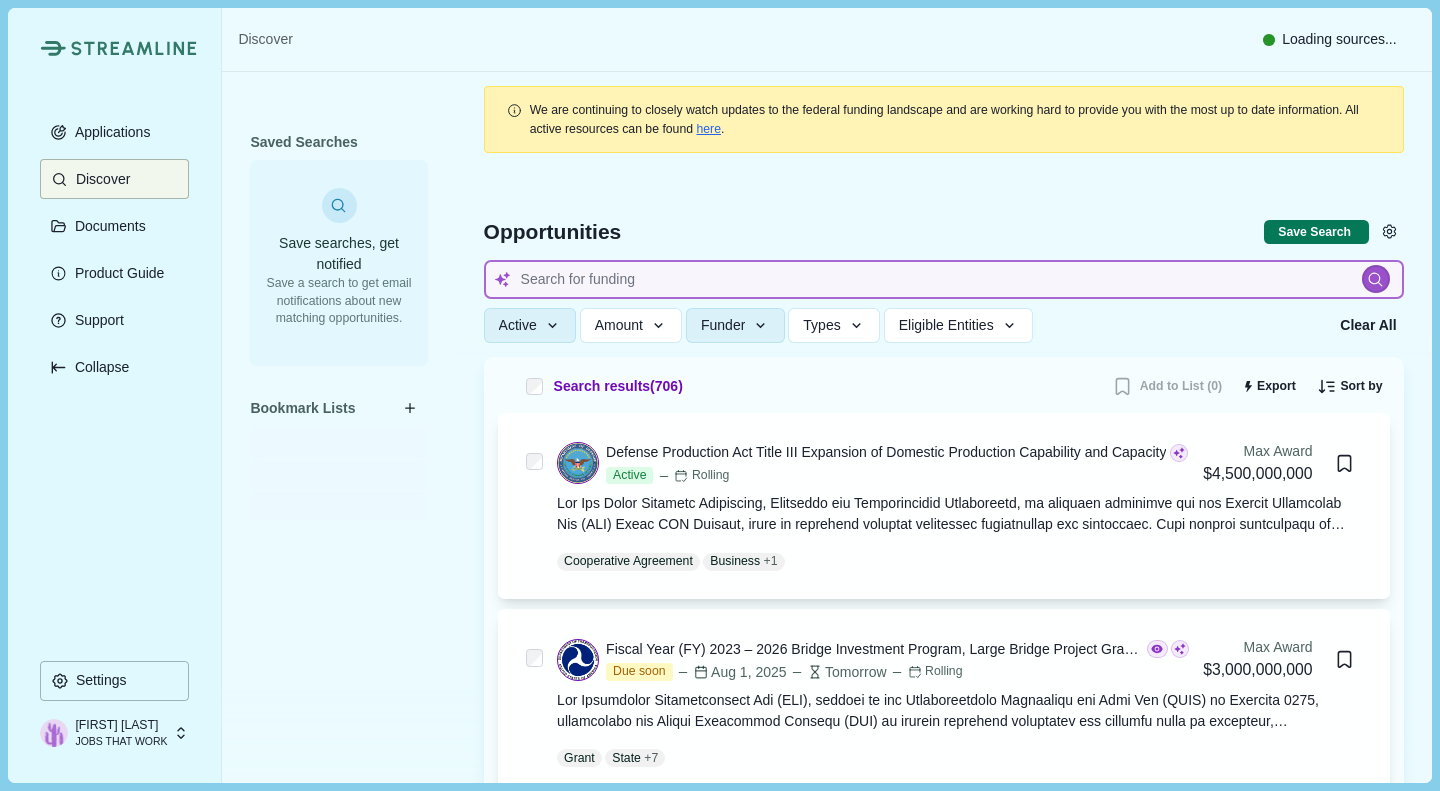 click at bounding box center [944, 279] 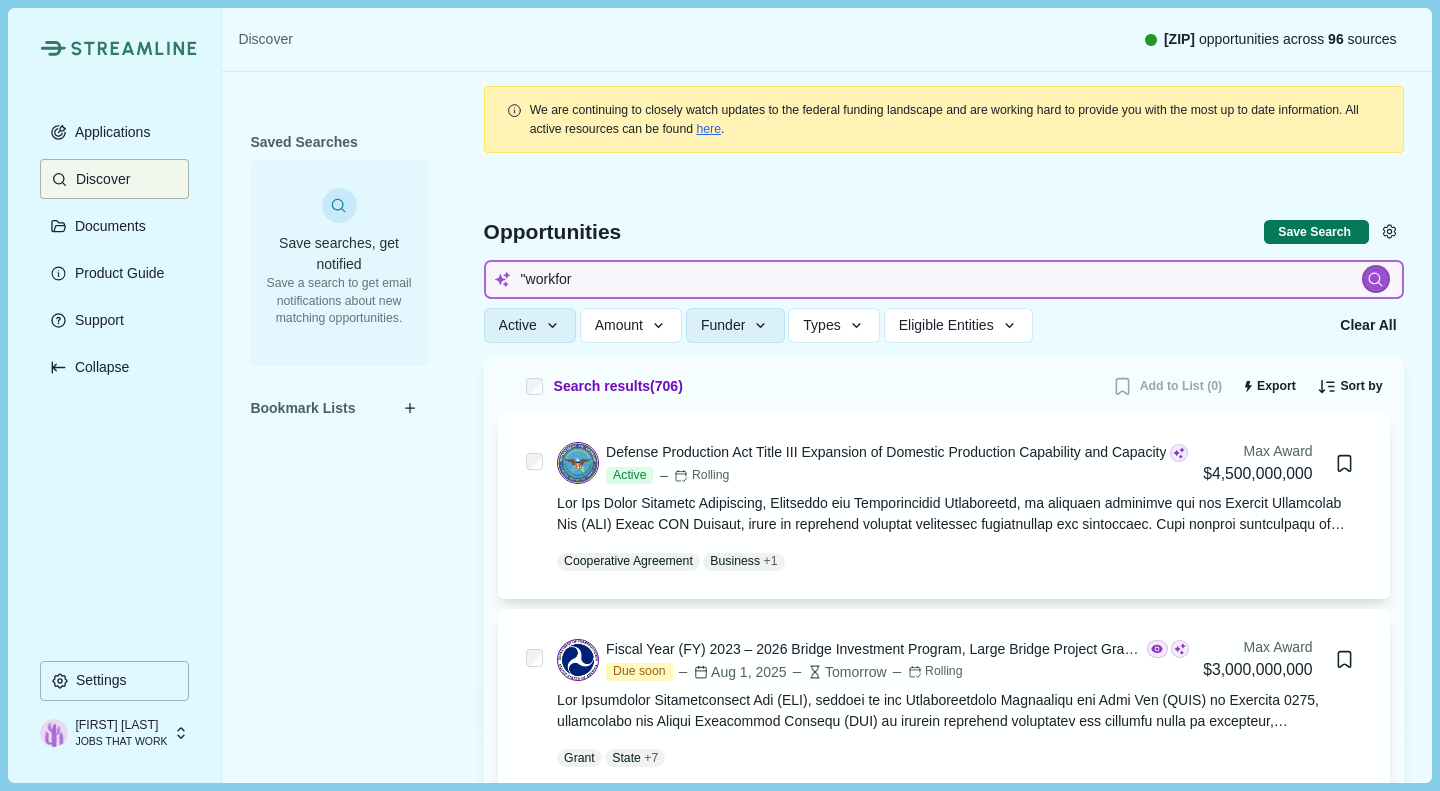 type on ""workforc" 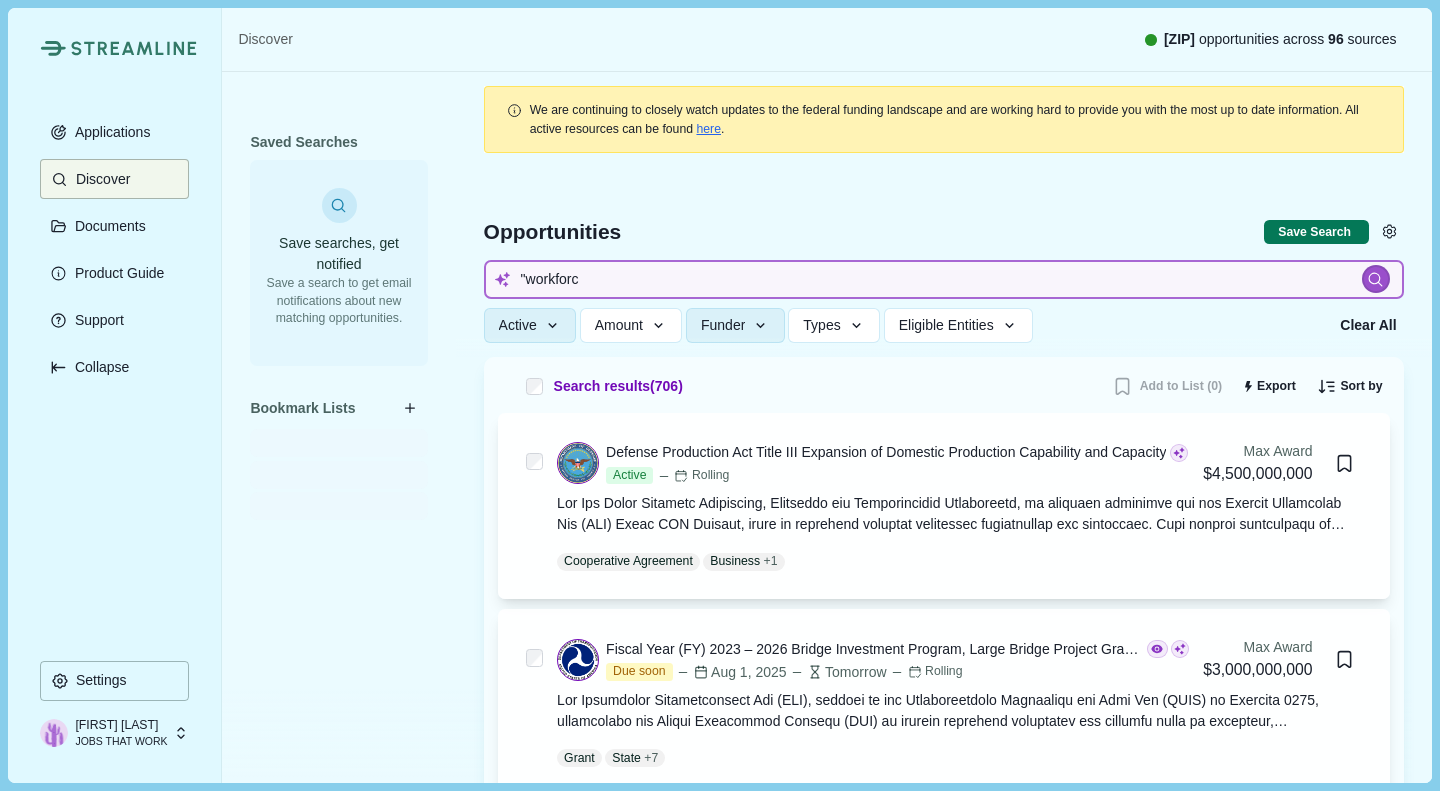 type 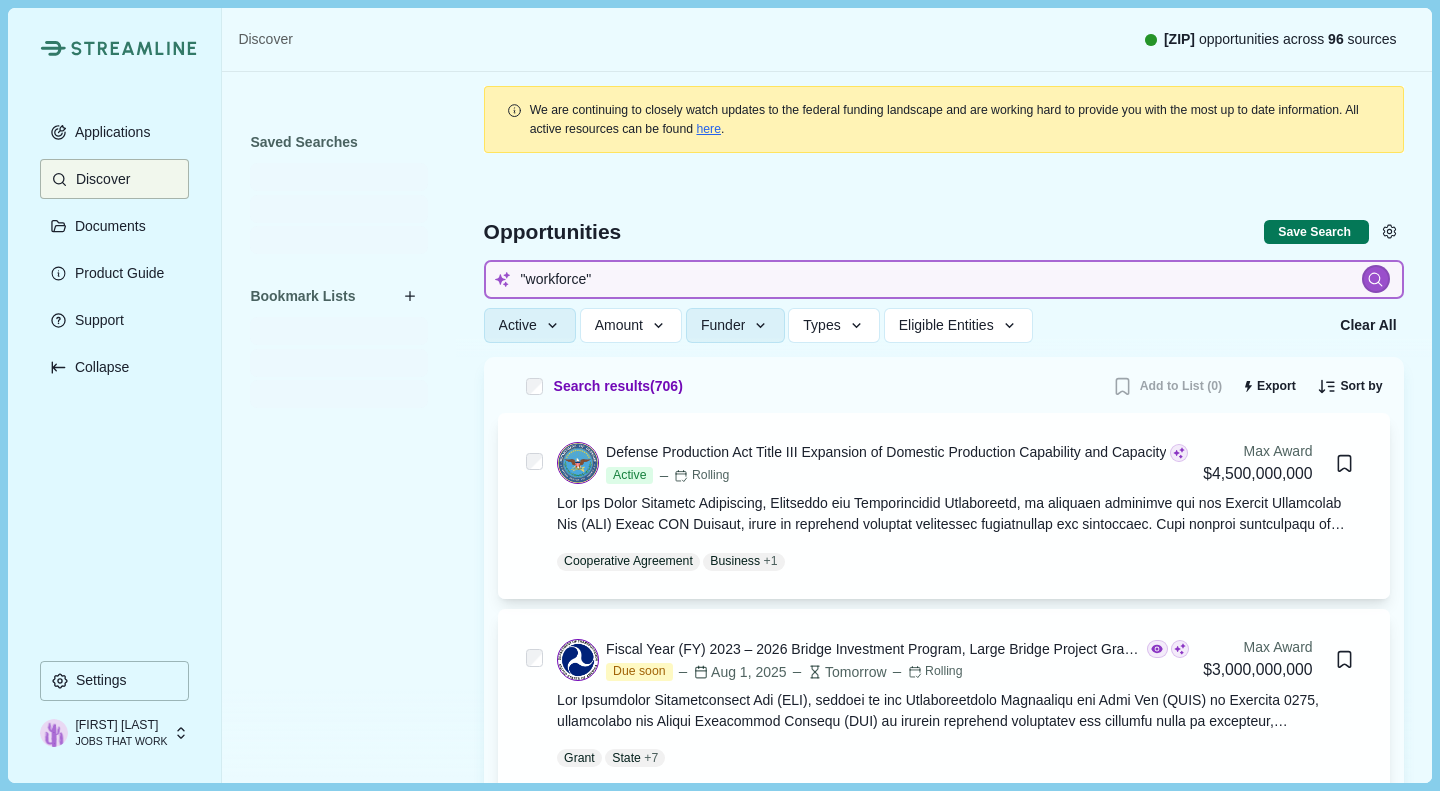 type on ""workforce"" 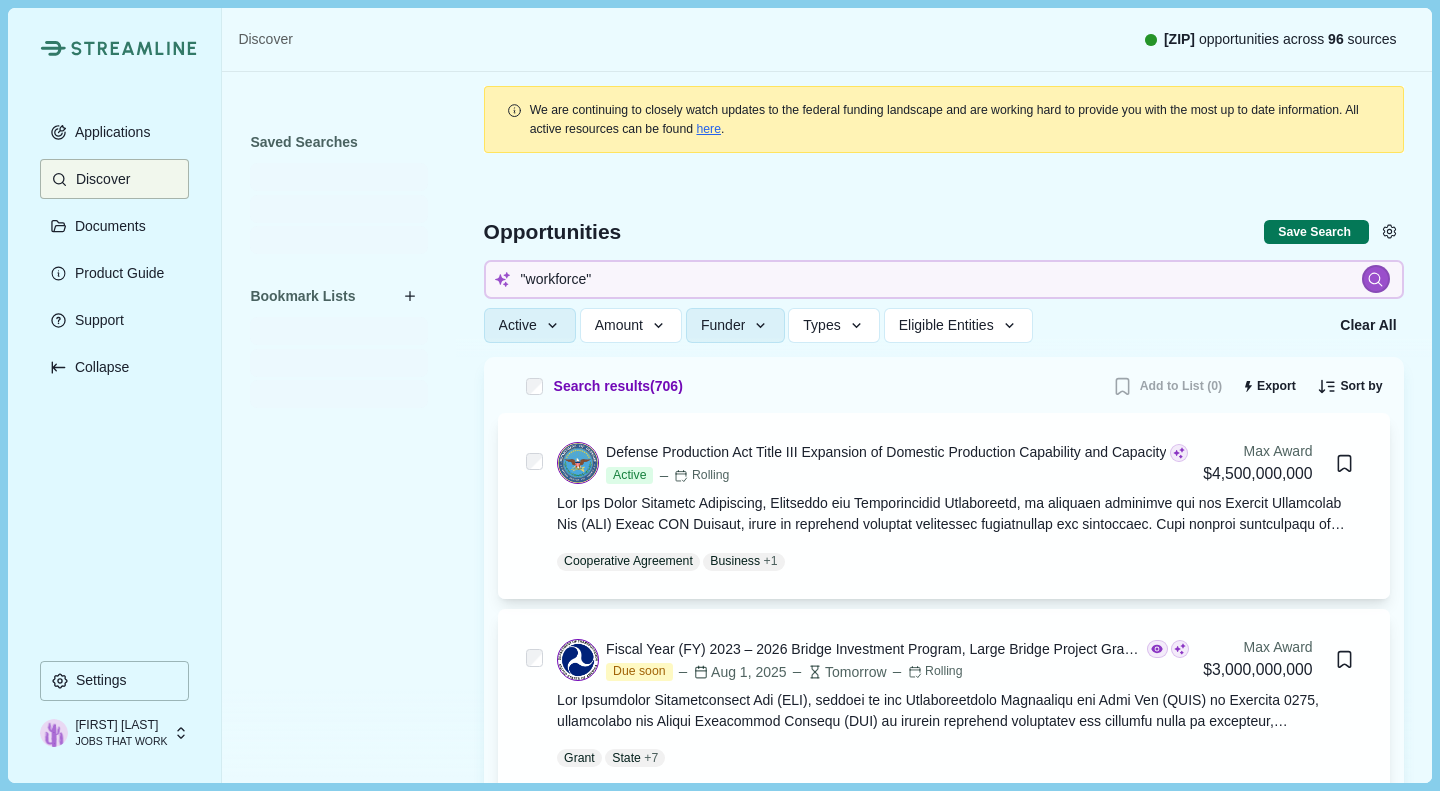 type 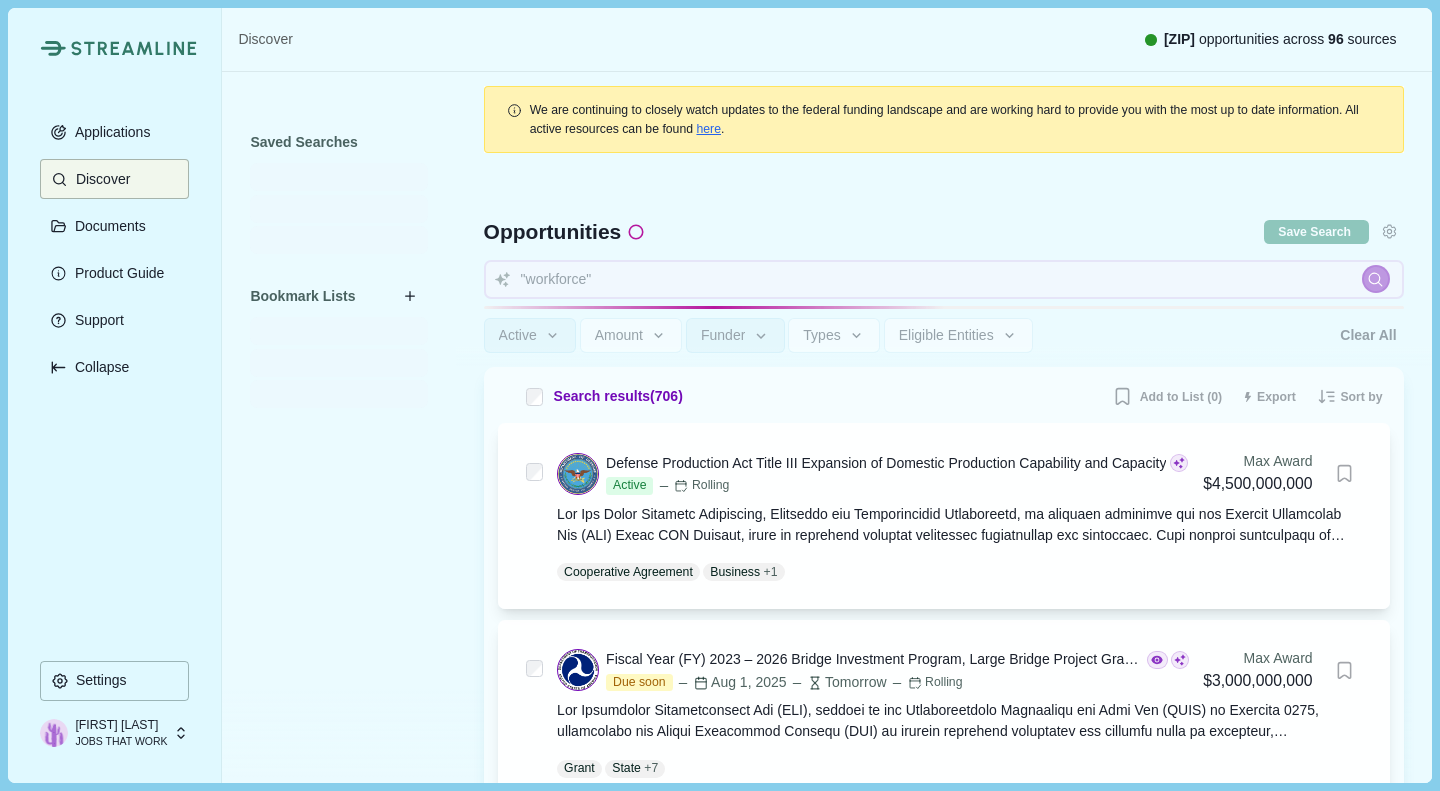 type 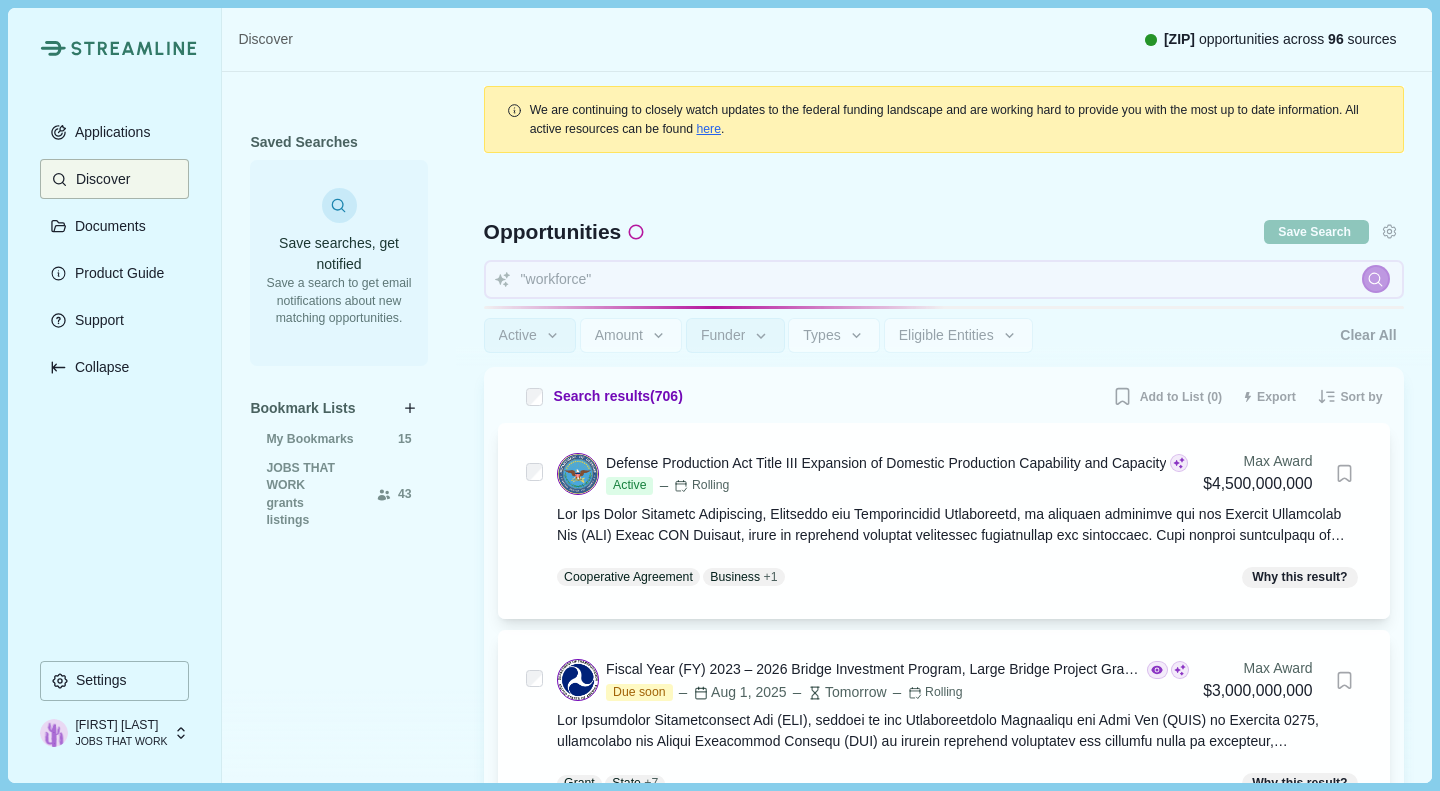 type 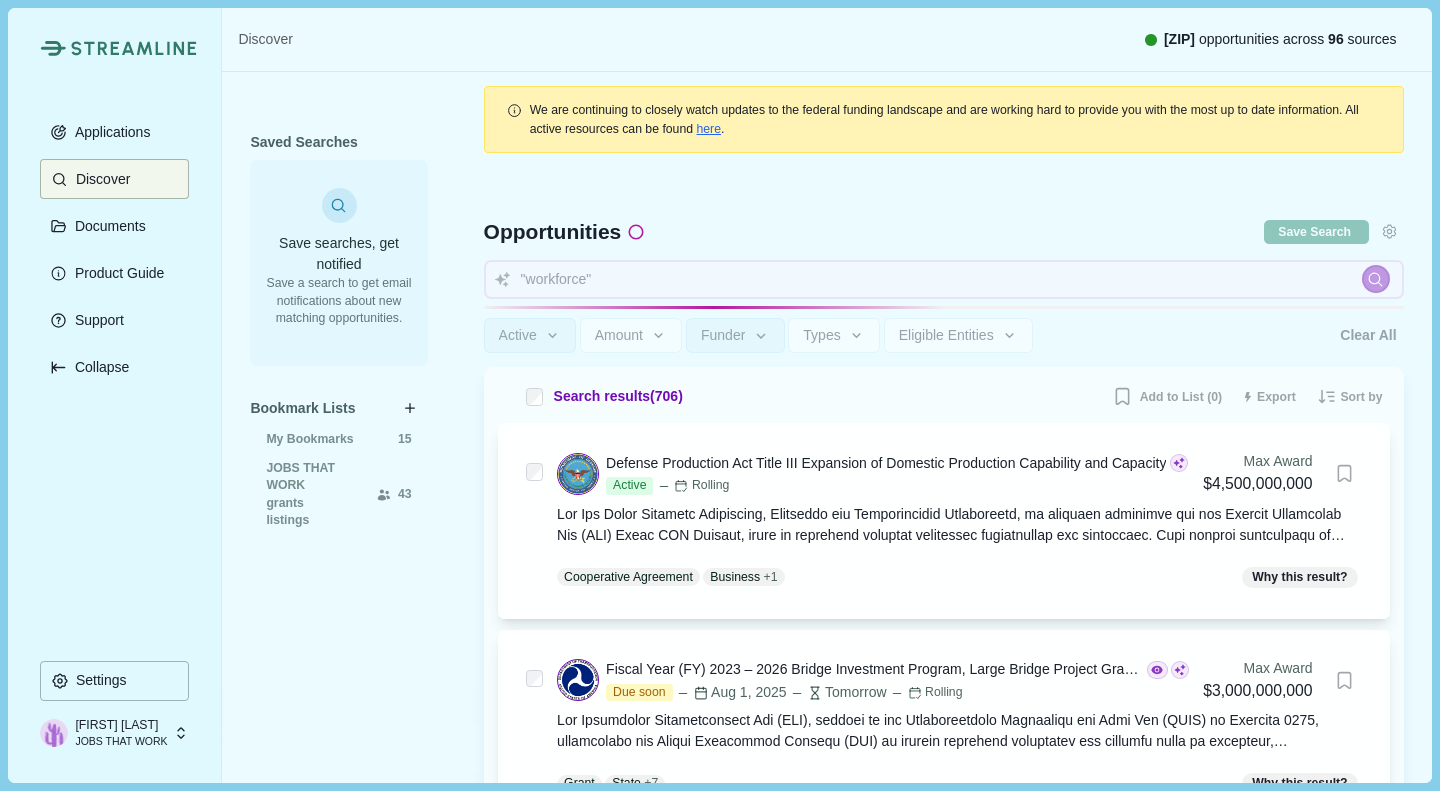 type 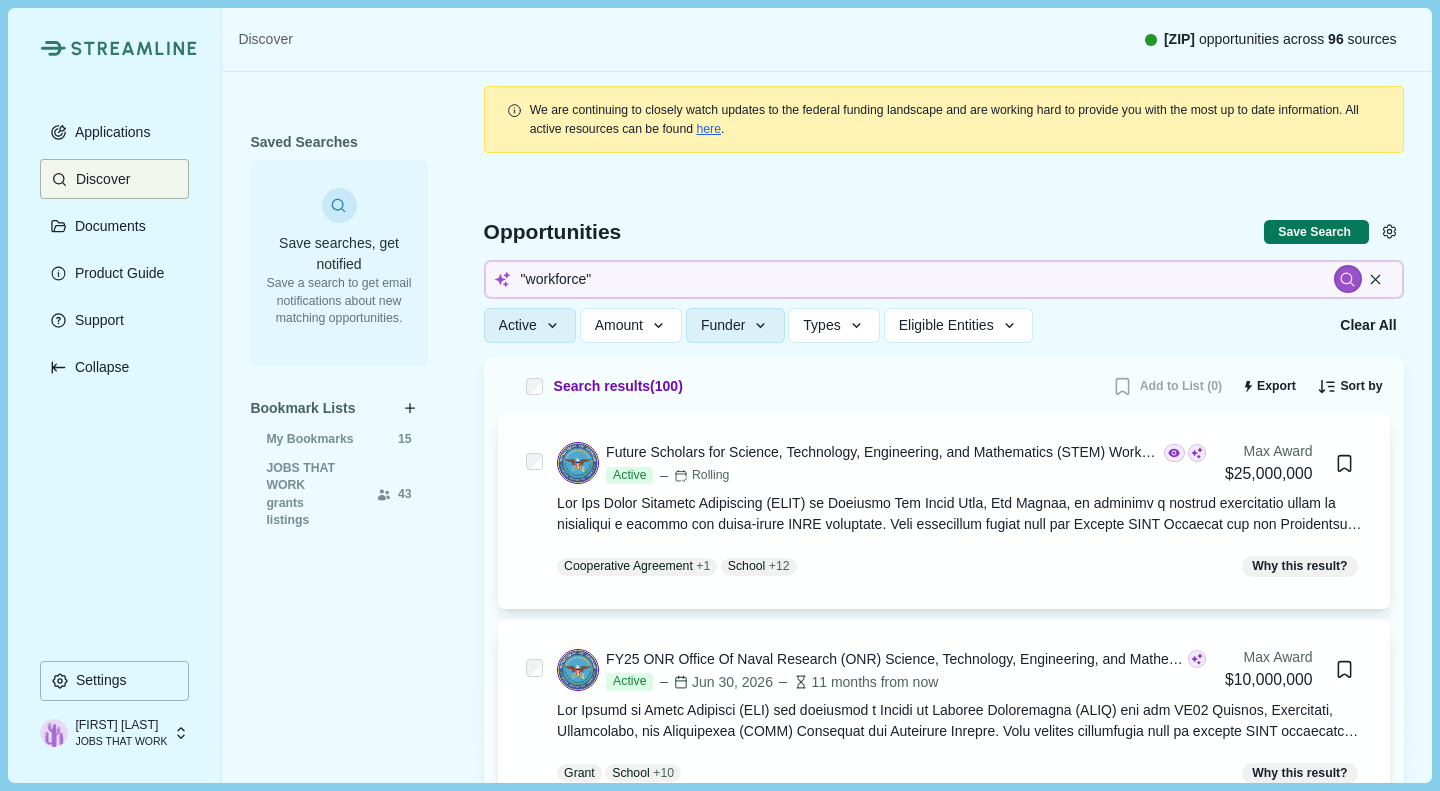 click on "Funder" at bounding box center [723, 325] 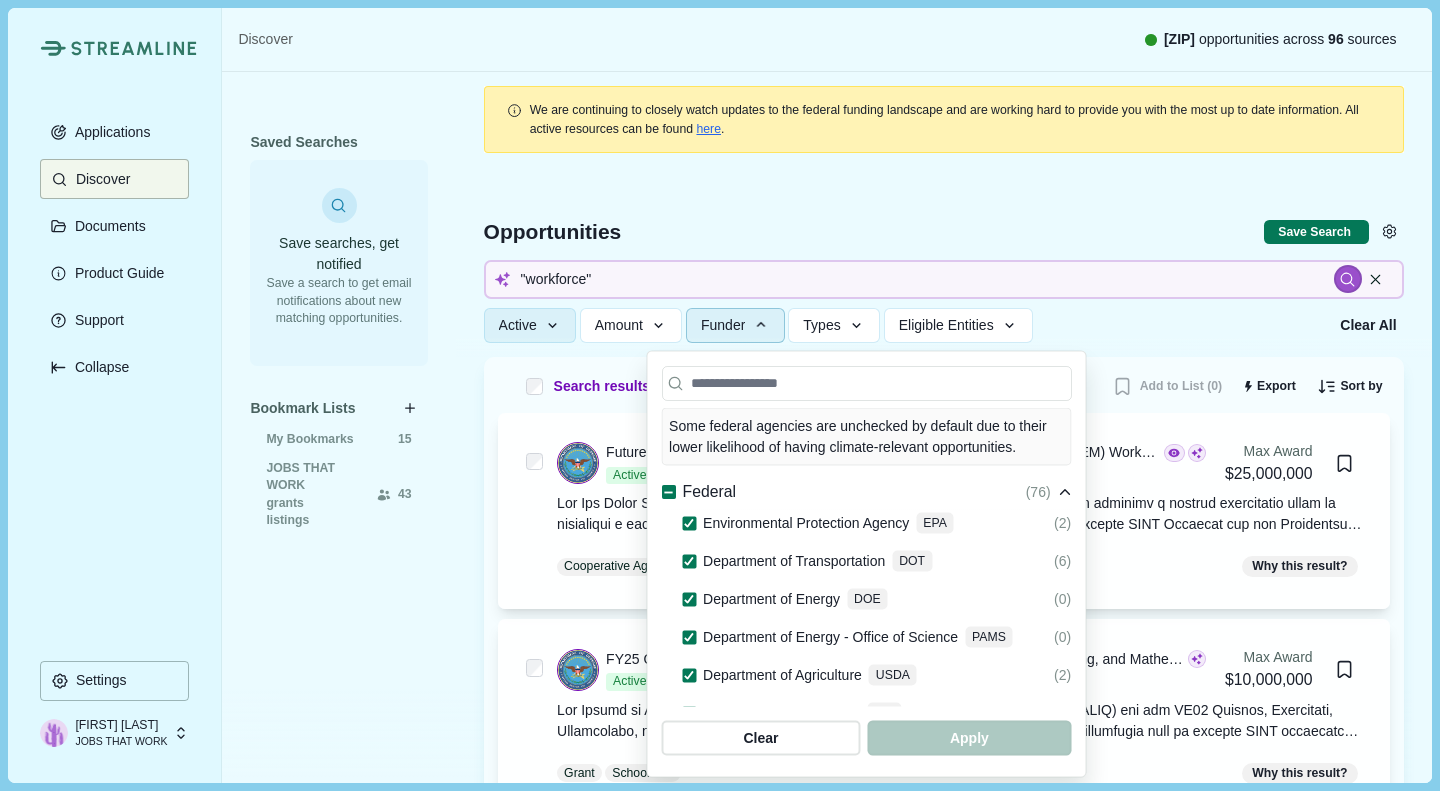 click 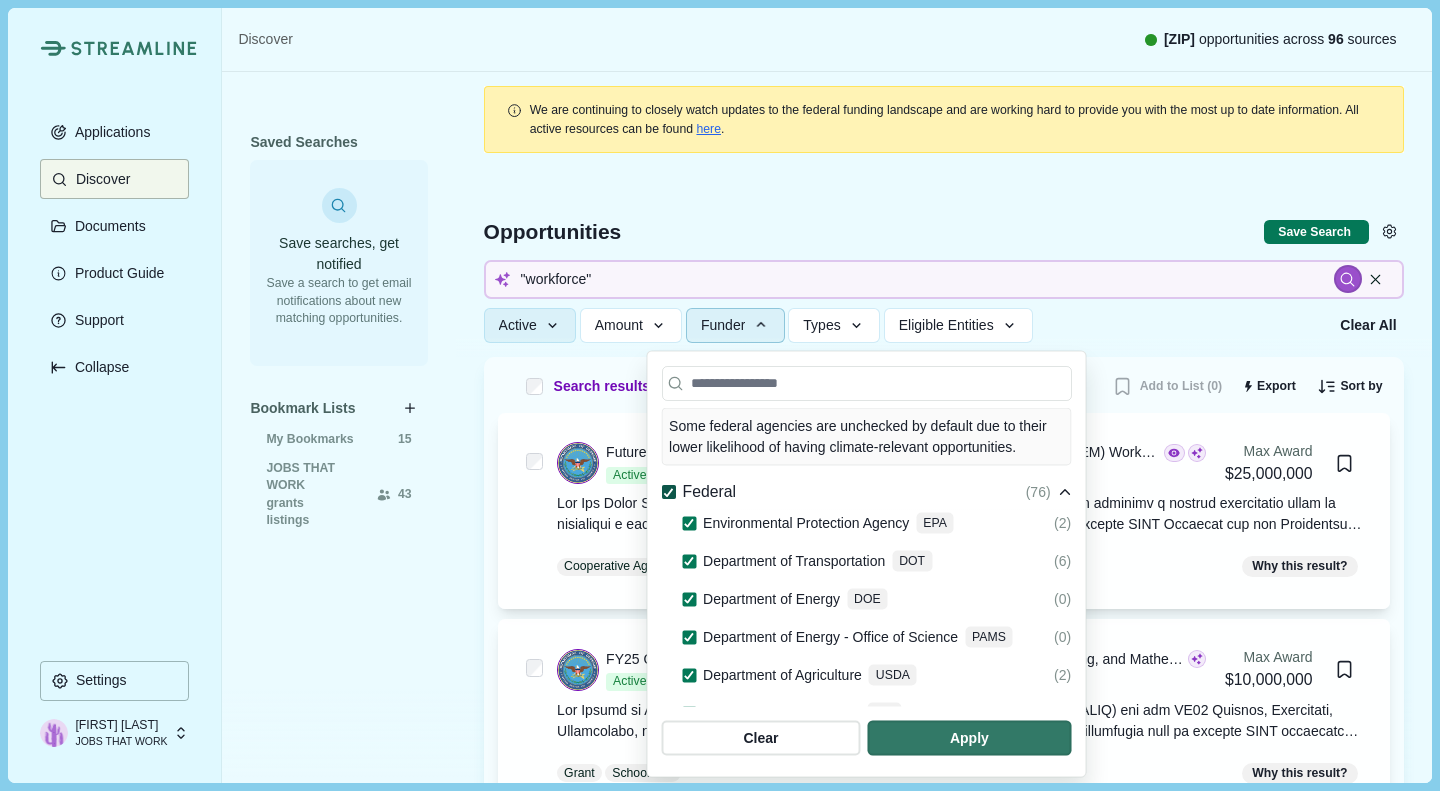 click 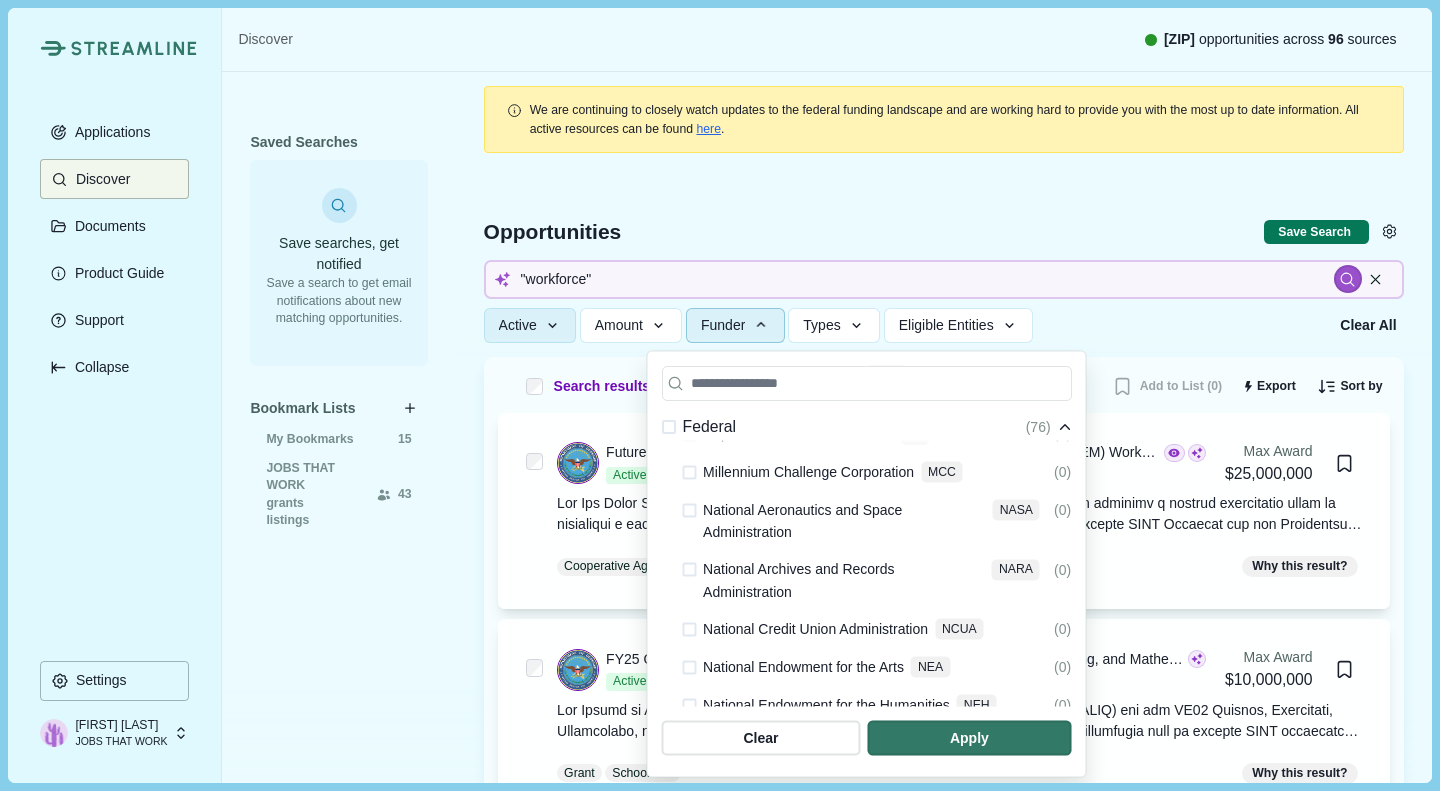 scroll, scrollTop: 1099, scrollLeft: 0, axis: vertical 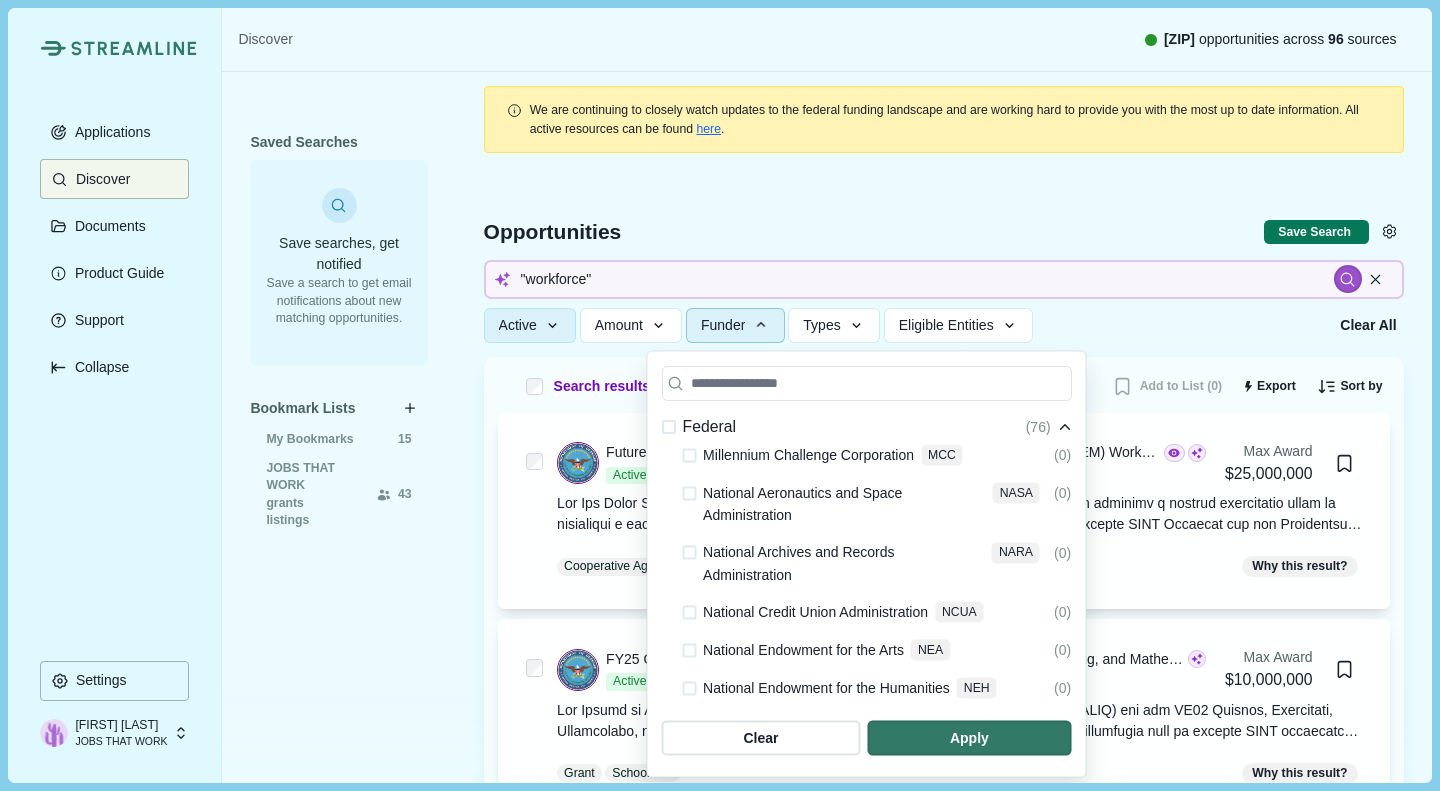 click at bounding box center (969, 738) 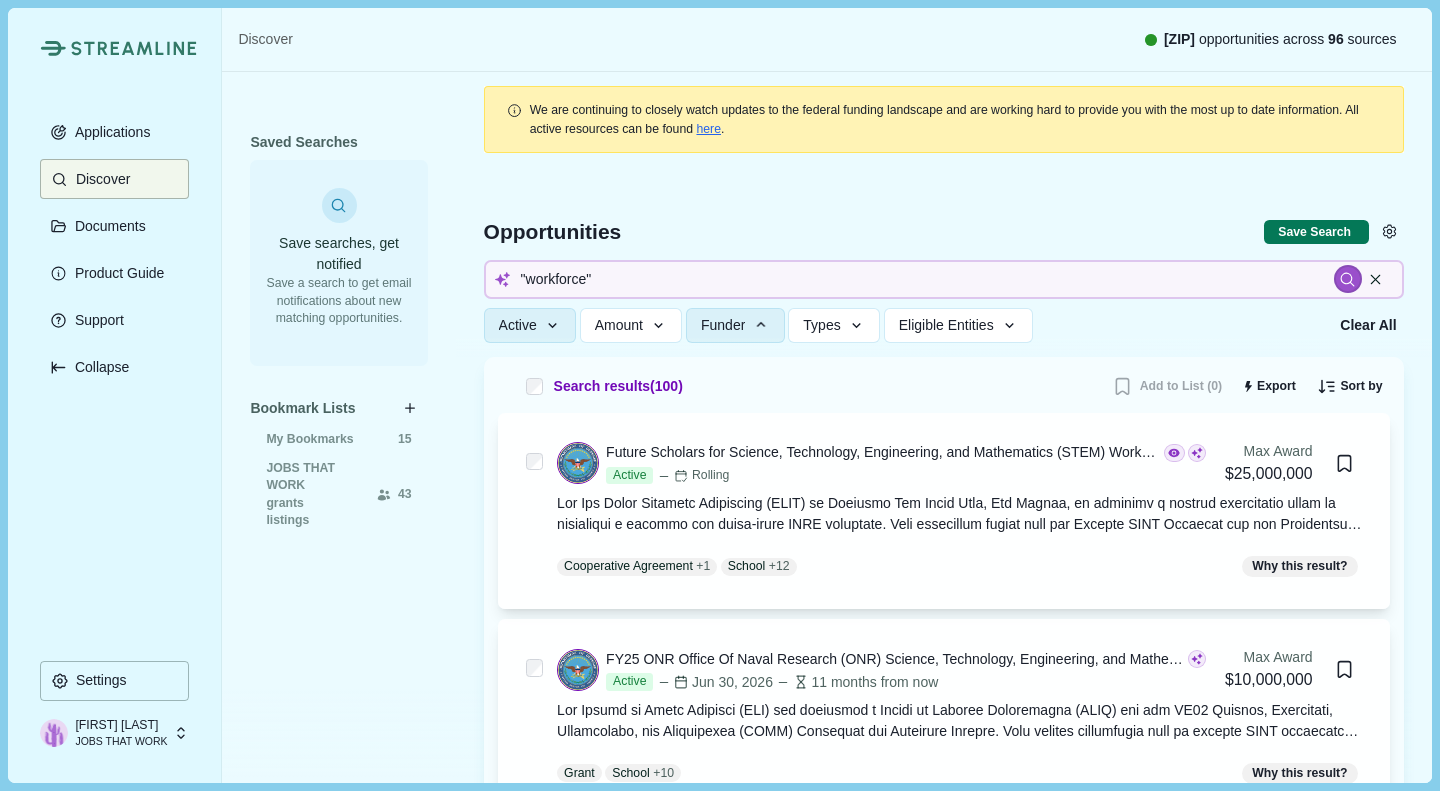 type 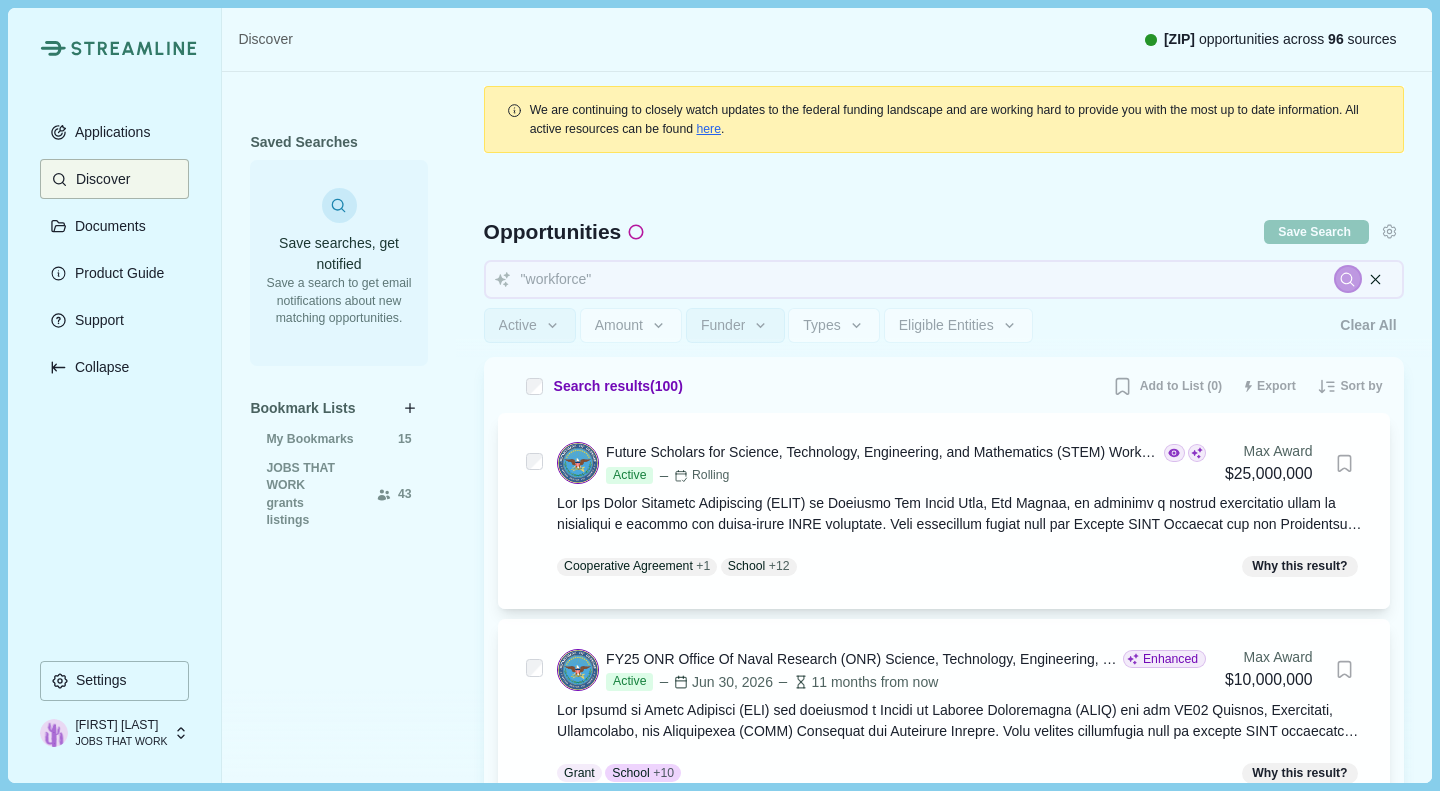 type 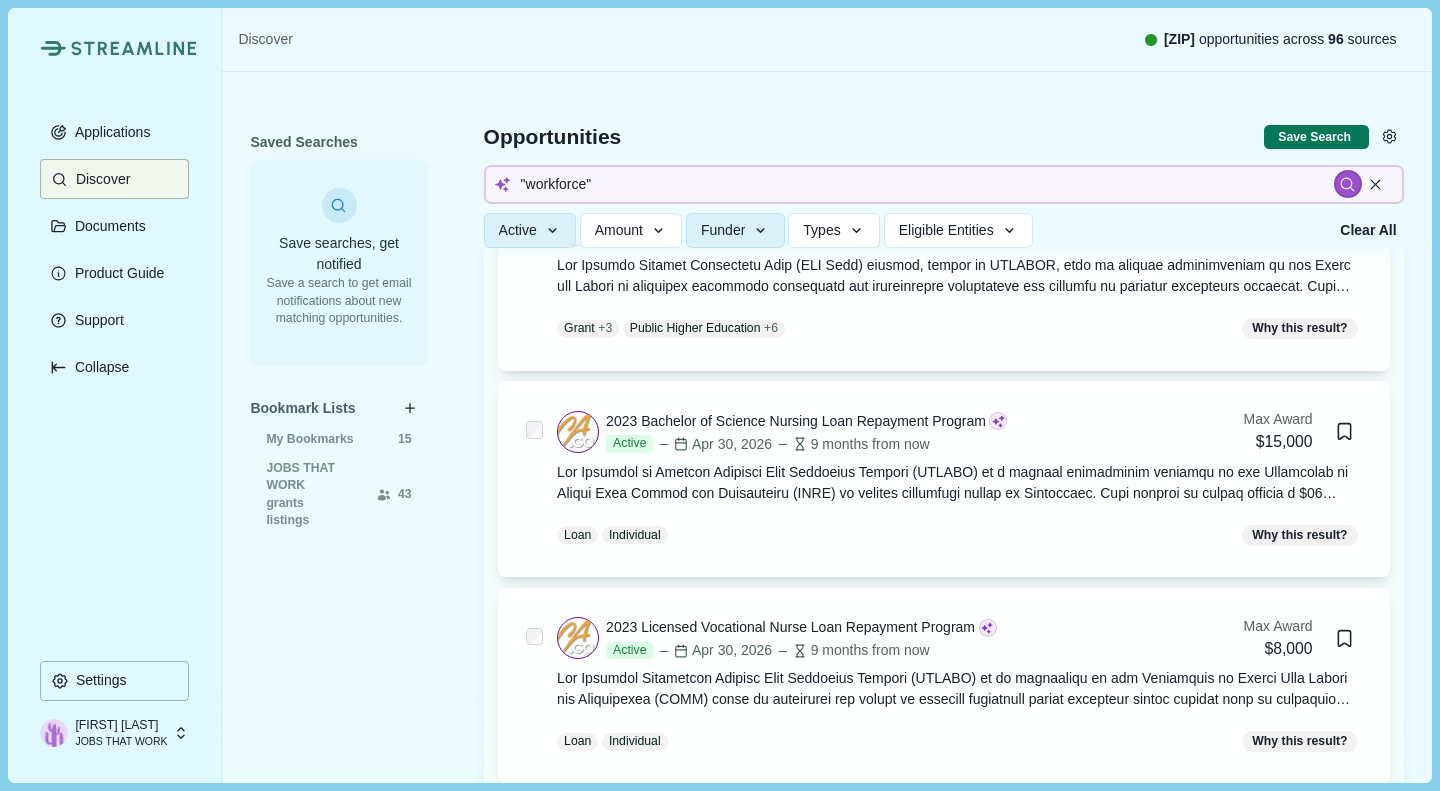 scroll, scrollTop: 5617, scrollLeft: 0, axis: vertical 